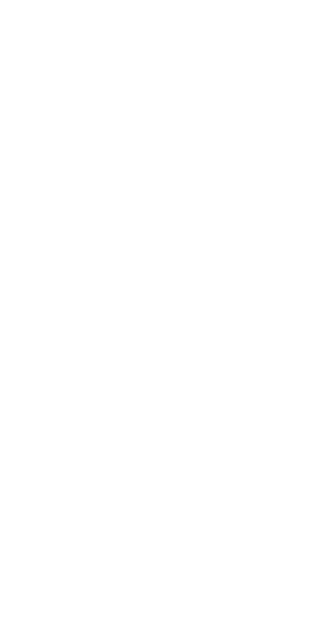 scroll, scrollTop: 0, scrollLeft: 0, axis: both 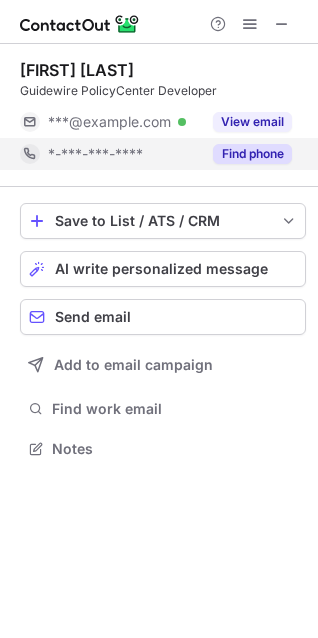 click on "Find phone" at bounding box center (252, 154) 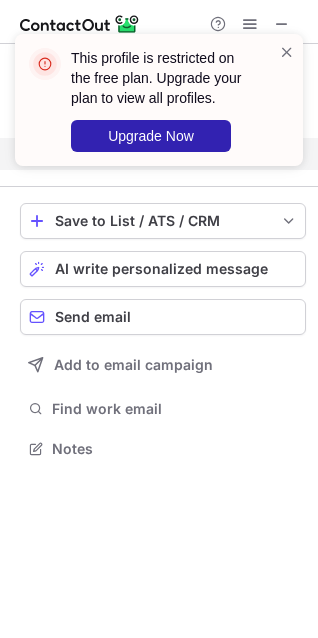 click on "This profile is restricted on the free plan. Upgrade your plan to view all profiles. Upgrade Now" at bounding box center (151, 100) 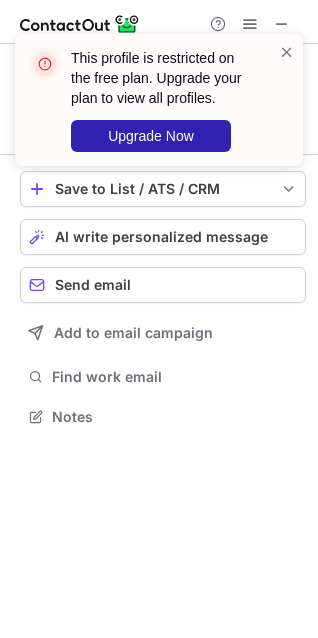 scroll, scrollTop: 402, scrollLeft: 318, axis: both 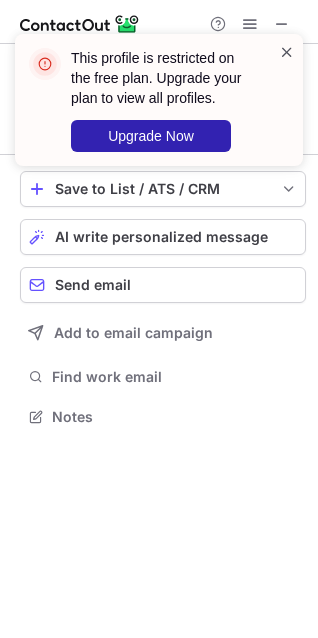 click at bounding box center (287, 52) 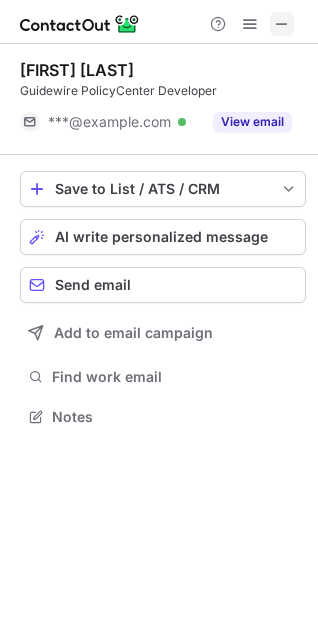 click at bounding box center (282, 24) 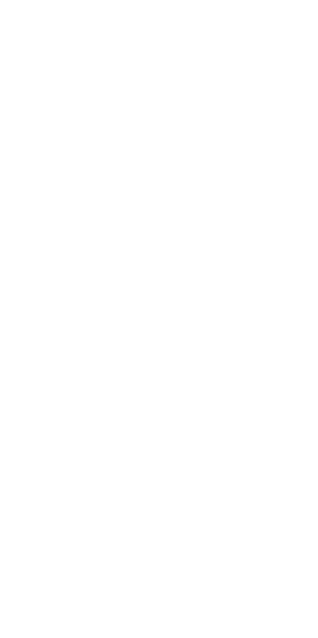 scroll, scrollTop: 0, scrollLeft: 0, axis: both 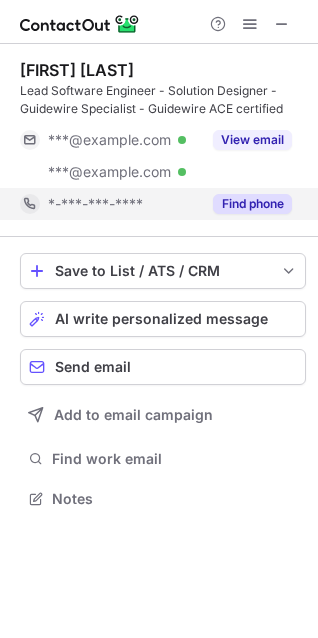 click on "Find phone" at bounding box center (252, 204) 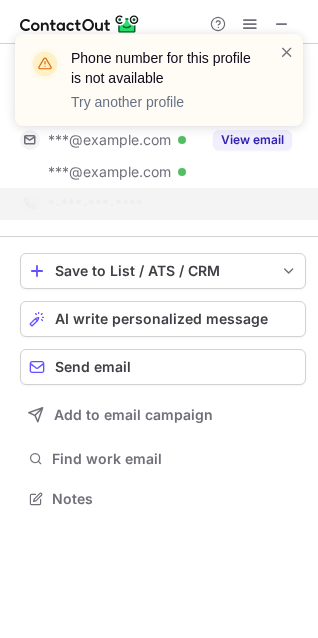 click on "Phone number for this profile is not available Try another profile" at bounding box center [159, 88] 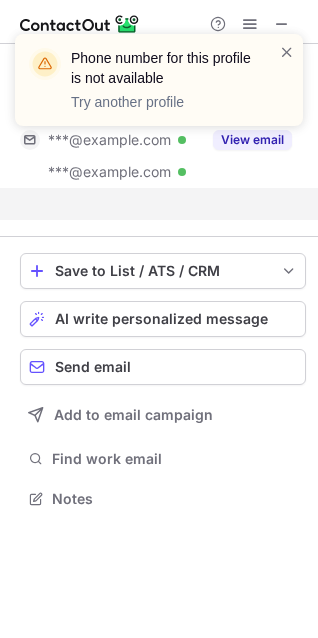 scroll, scrollTop: 452, scrollLeft: 318, axis: both 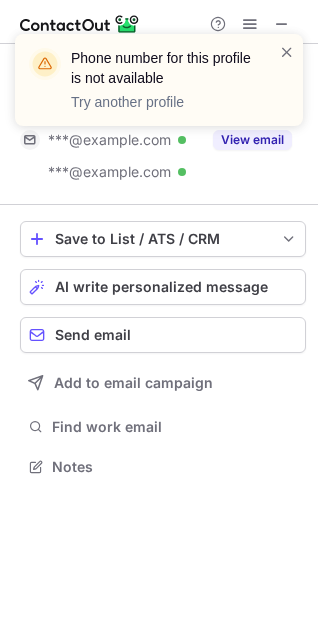click on "Phone number for this profile is not available Try another profile" at bounding box center (159, 88) 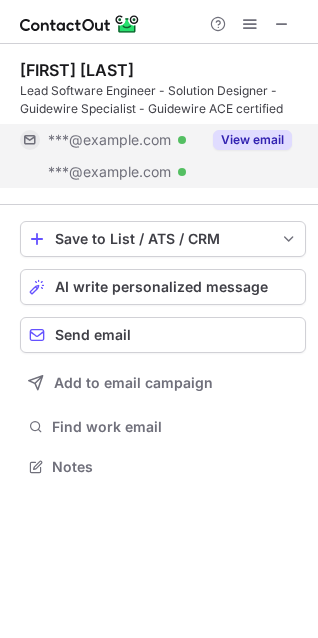 click on "View email" at bounding box center [252, 140] 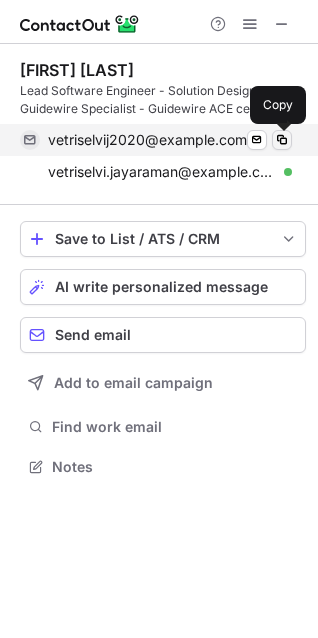 click at bounding box center (282, 140) 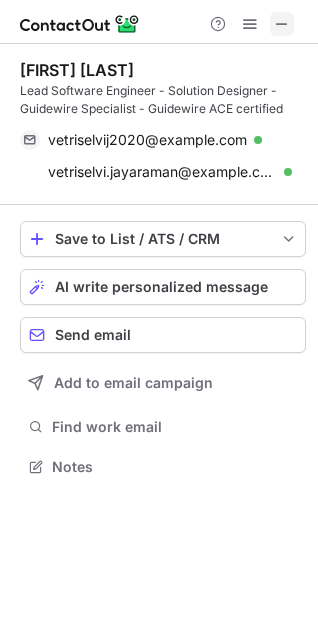 click at bounding box center (282, 24) 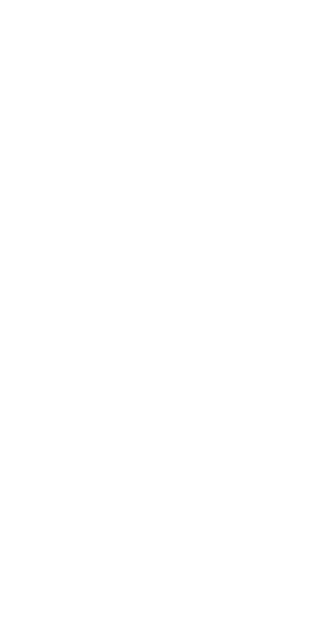 scroll, scrollTop: 0, scrollLeft: 0, axis: both 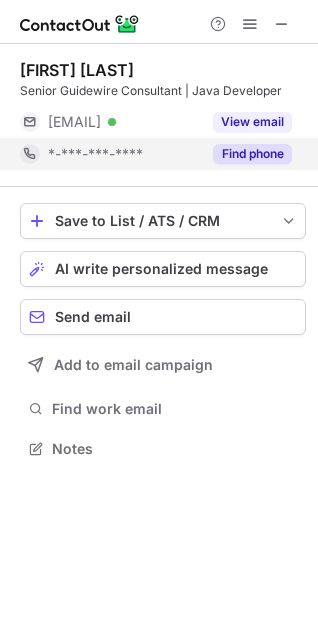 click on "Find phone" at bounding box center [252, 154] 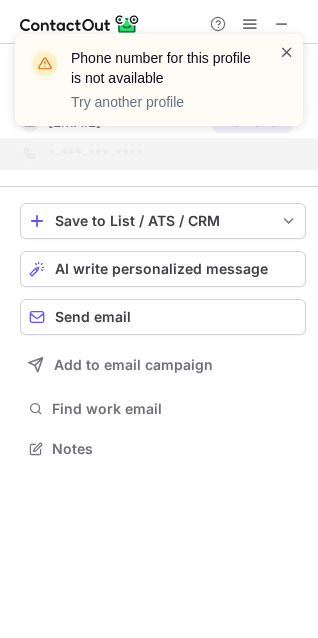 click at bounding box center (287, 52) 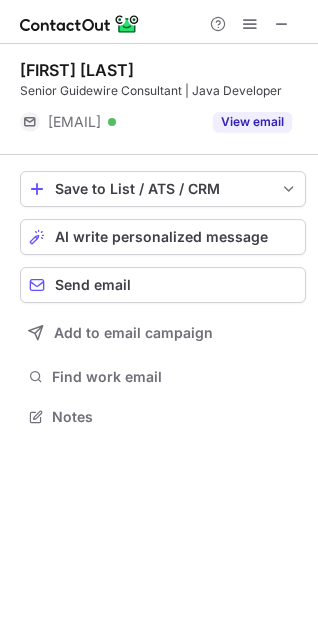 scroll, scrollTop: 402, scrollLeft: 318, axis: both 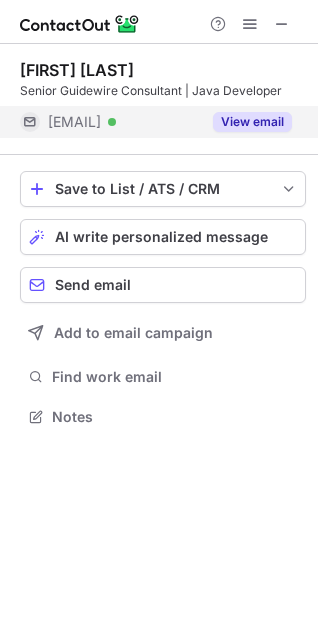 click on "View email" at bounding box center [252, 122] 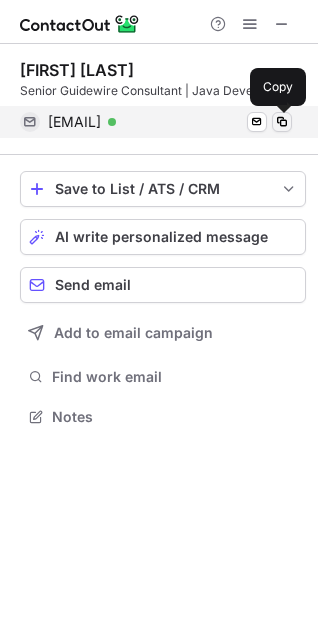 click at bounding box center (282, 122) 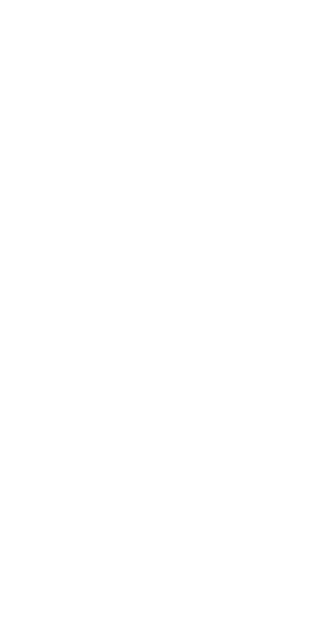 scroll, scrollTop: 0, scrollLeft: 0, axis: both 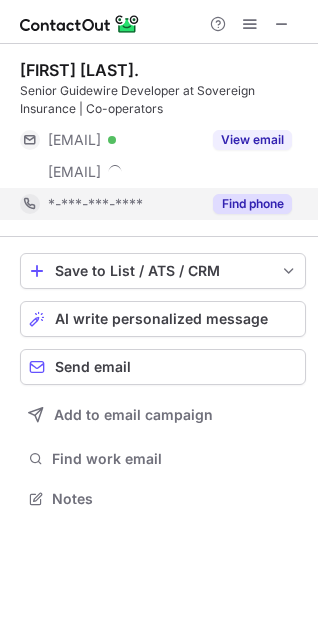 click on "Find phone" at bounding box center [252, 204] 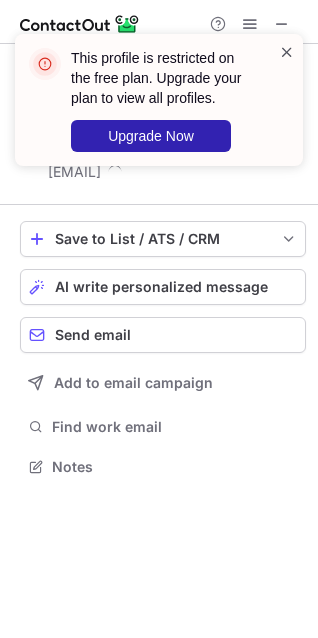 scroll, scrollTop: 452, scrollLeft: 318, axis: both 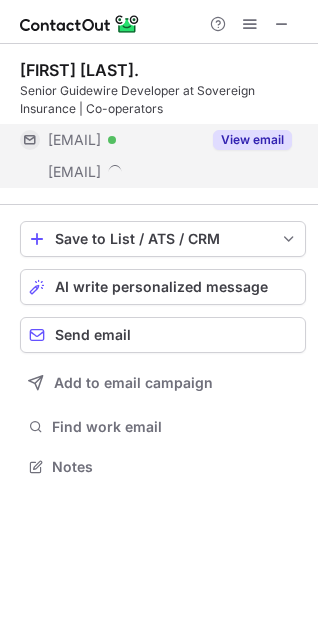 click on "View email" at bounding box center [252, 140] 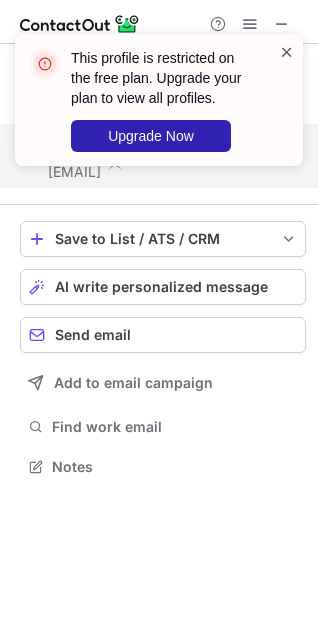 click at bounding box center [287, 52] 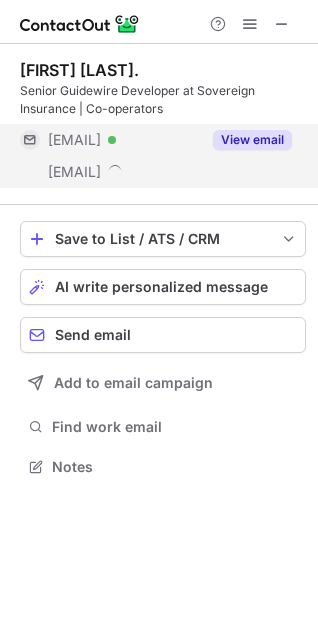 click on "This profile is restricted on the free plan. Upgrade your plan to view all profiles. Upgrade Now" at bounding box center (159, 108) 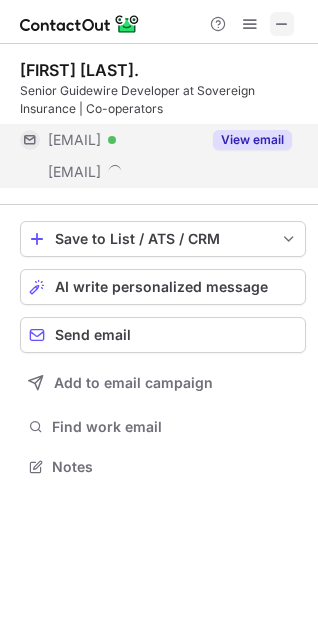 click at bounding box center (282, 24) 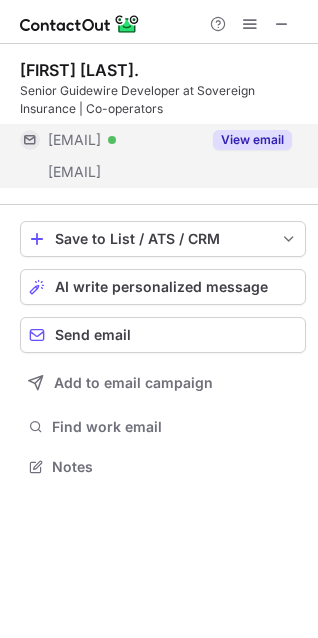 click on "View email" at bounding box center [246, 140] 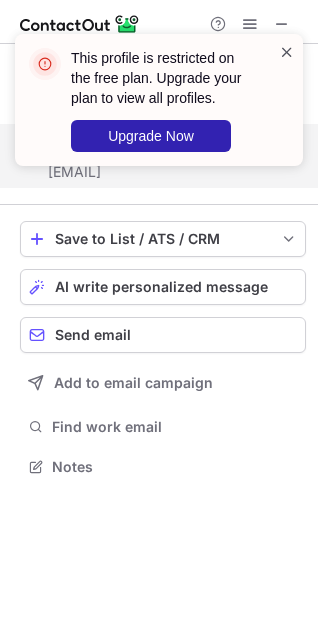 click at bounding box center [287, 52] 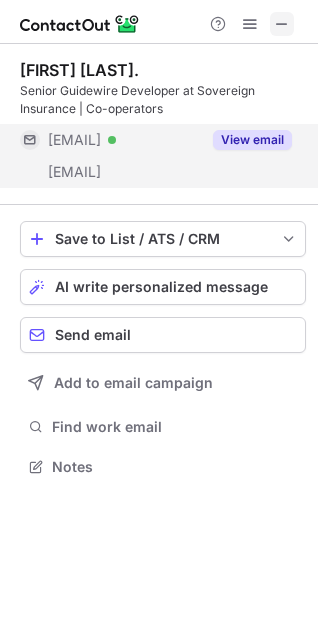 click at bounding box center (282, 24) 